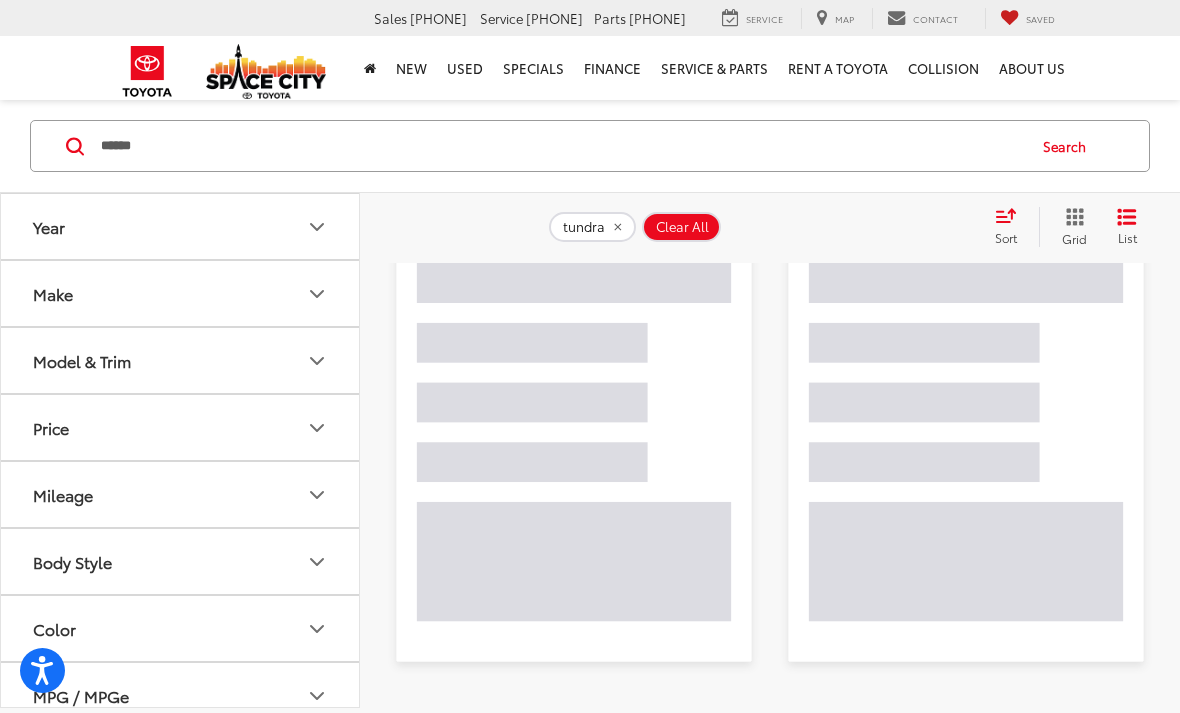 scroll, scrollTop: 444, scrollLeft: 0, axis: vertical 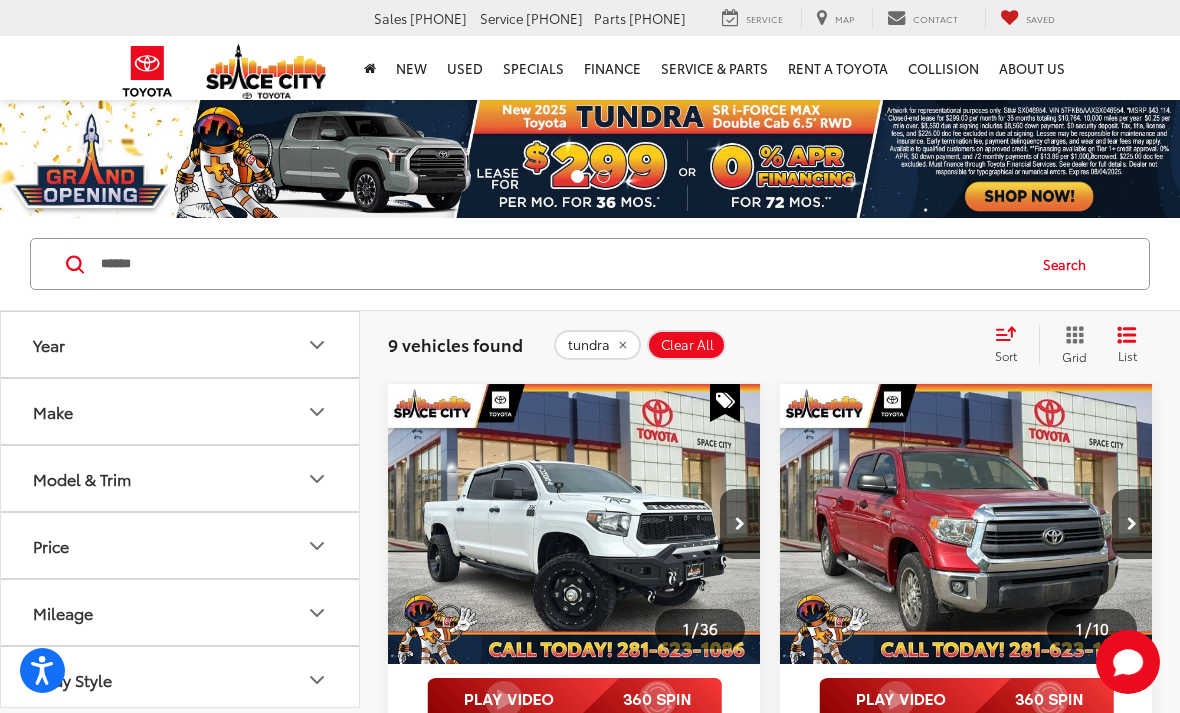 click on "******" at bounding box center [561, 264] 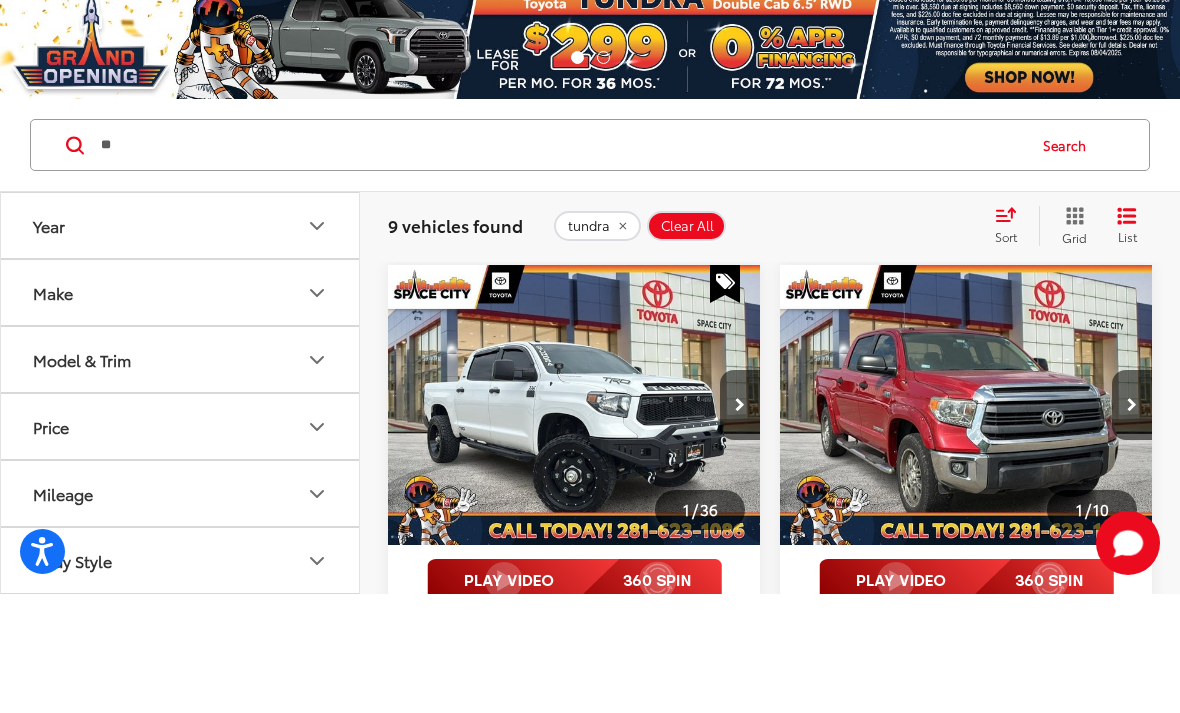 type on "*" 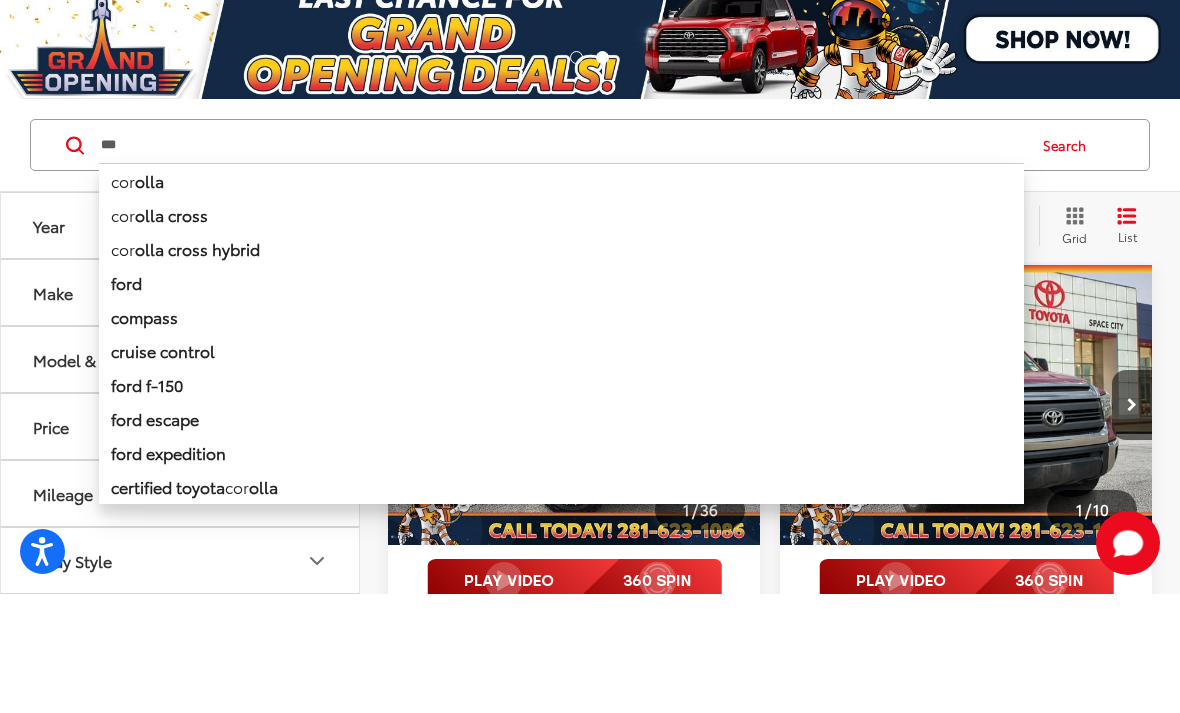 click on "corolla" at bounding box center (561, 299) 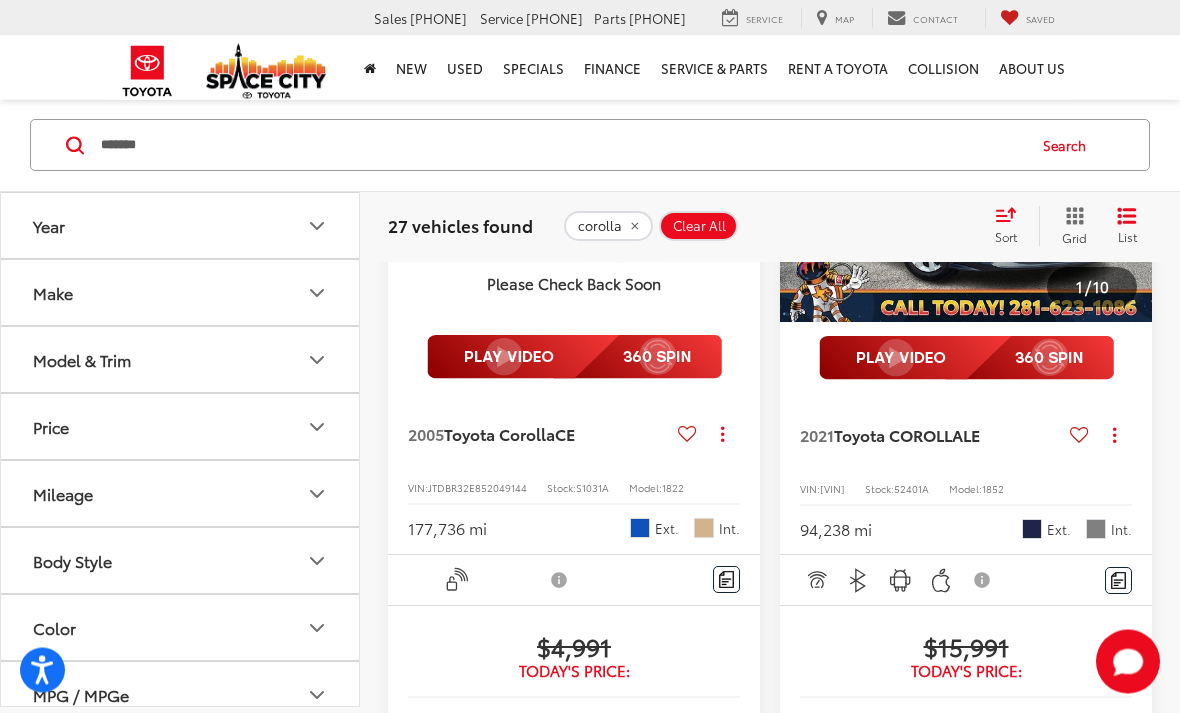 scroll, scrollTop: 0, scrollLeft: 0, axis: both 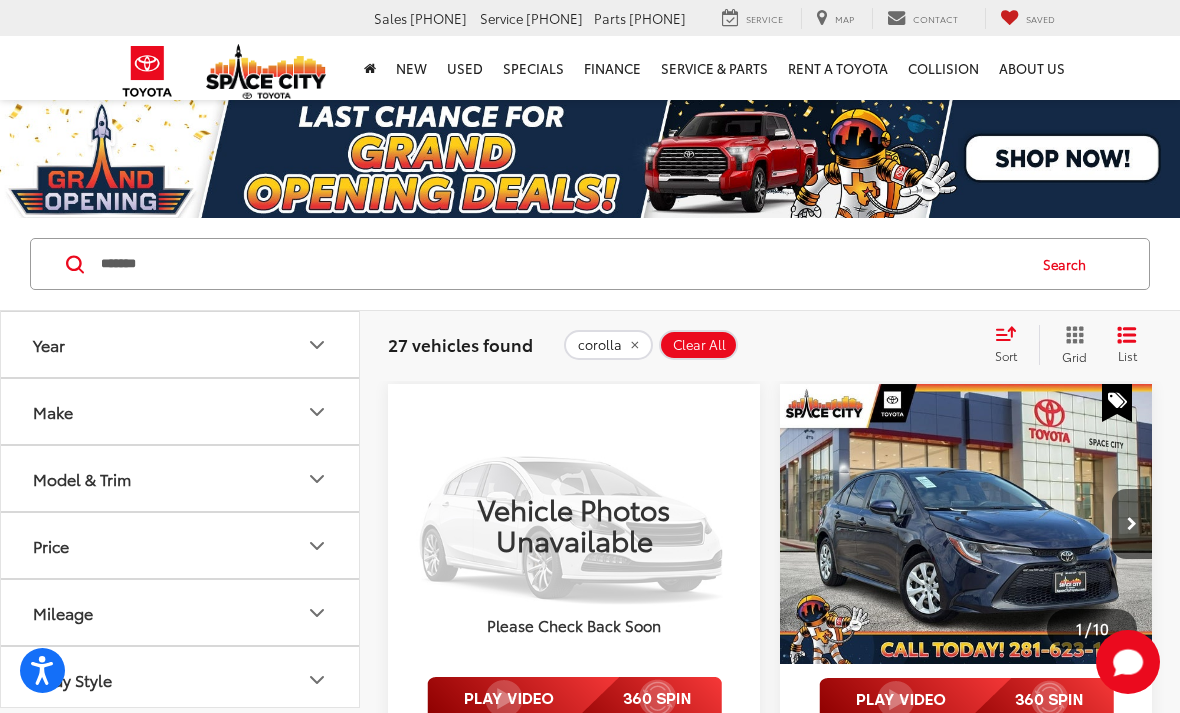 click on "Make" at bounding box center [181, 411] 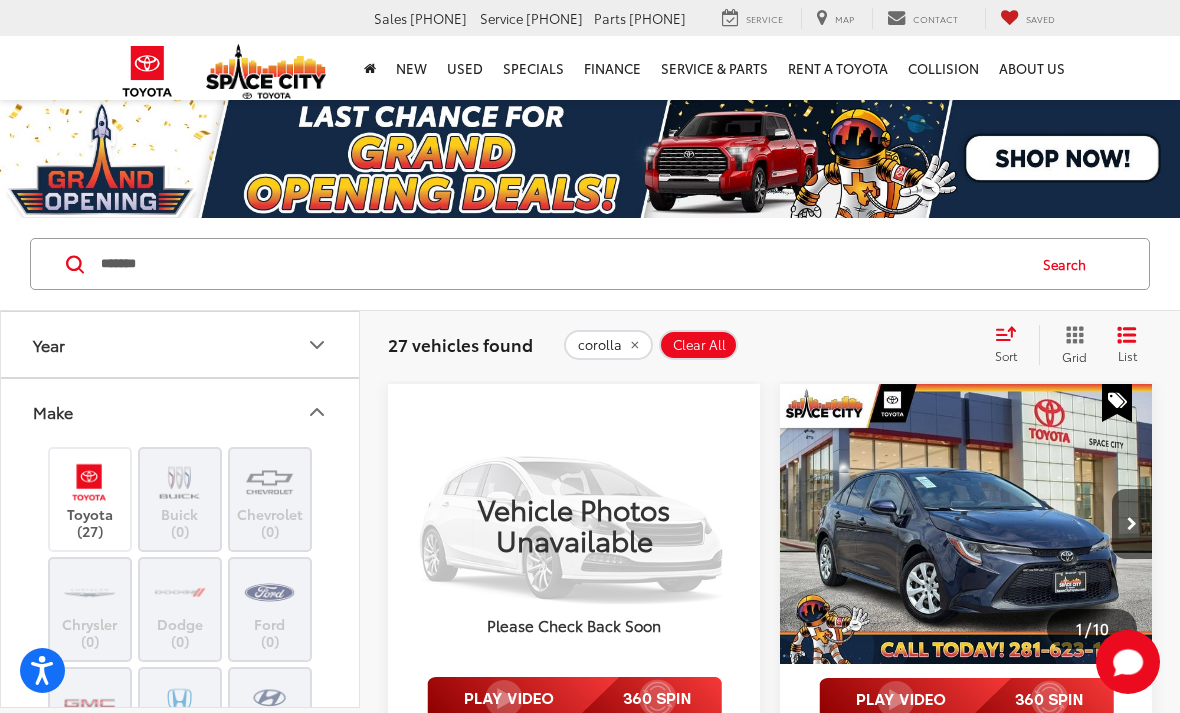 click 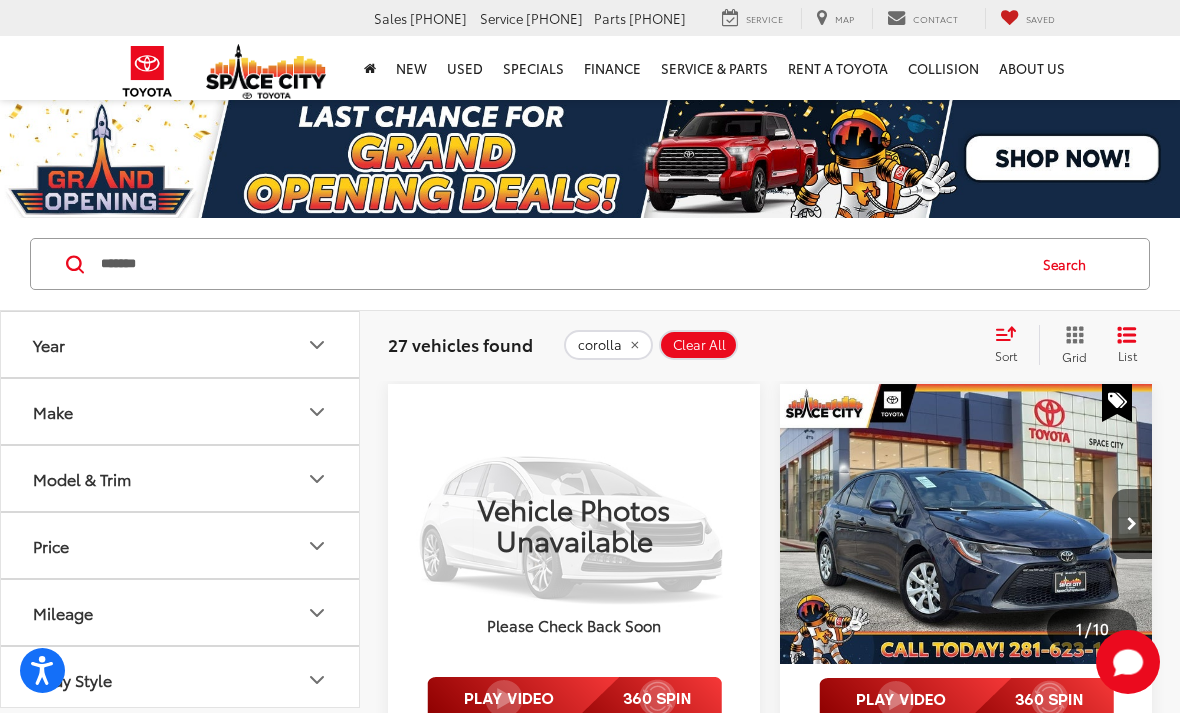 click 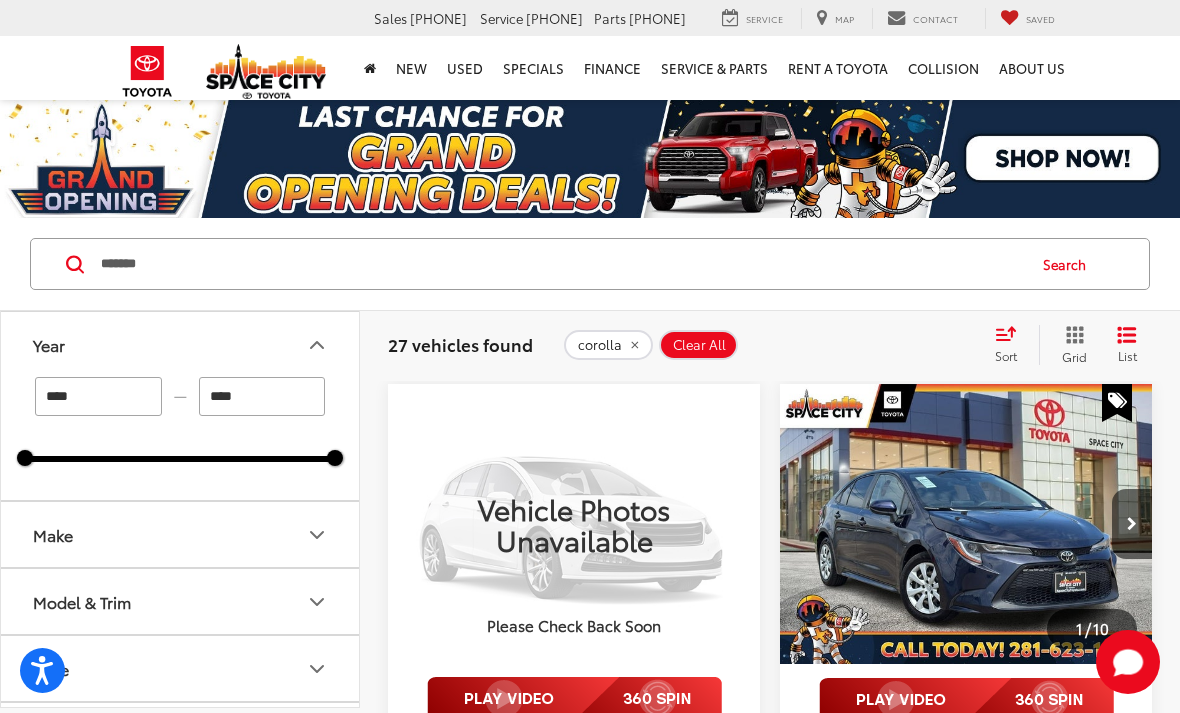click on "****" at bounding box center [262, 396] 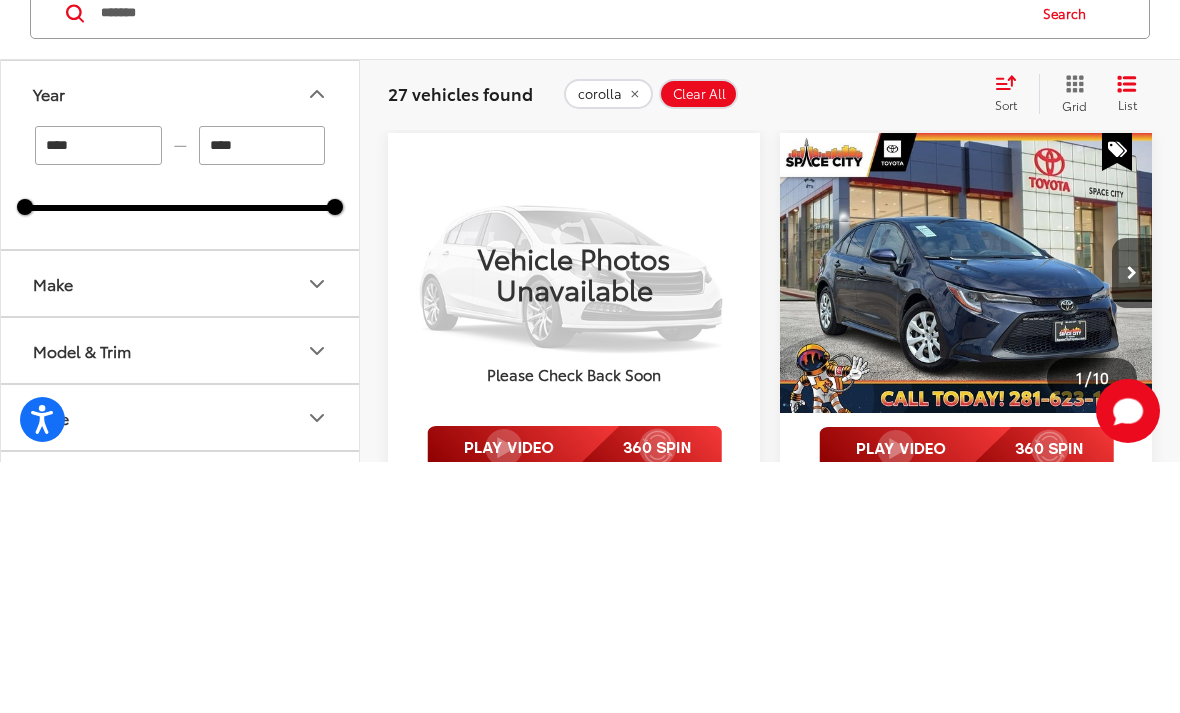 type on "****" 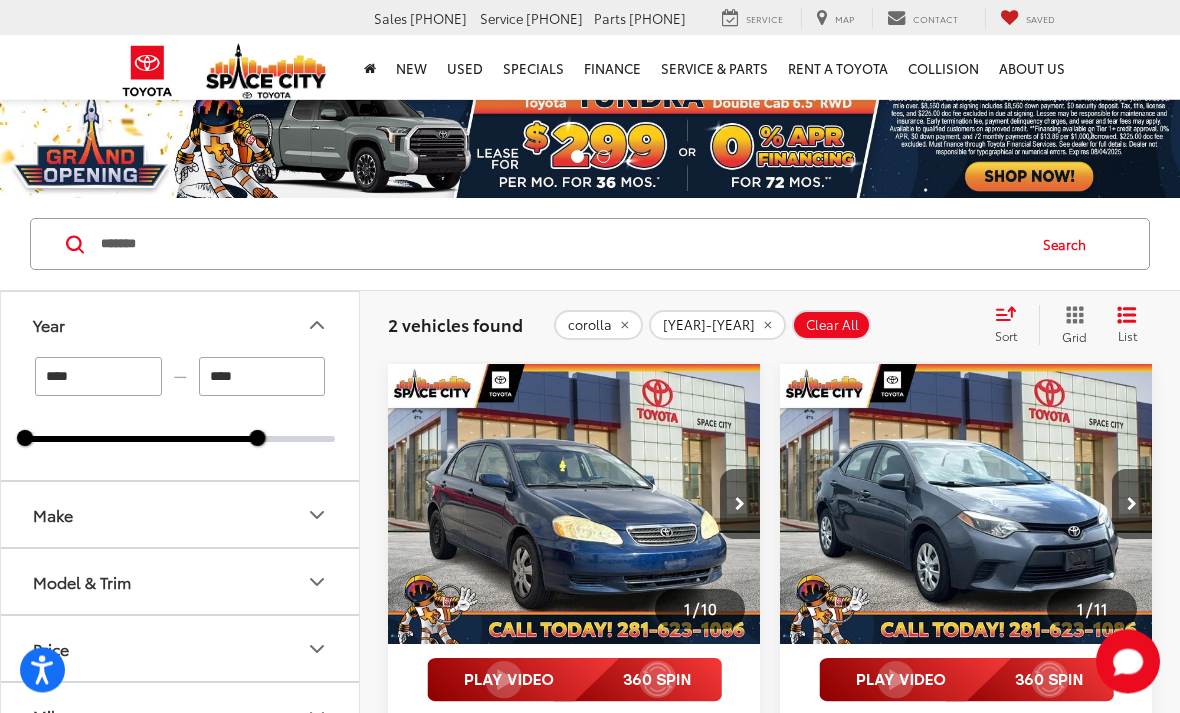 scroll, scrollTop: 0, scrollLeft: 0, axis: both 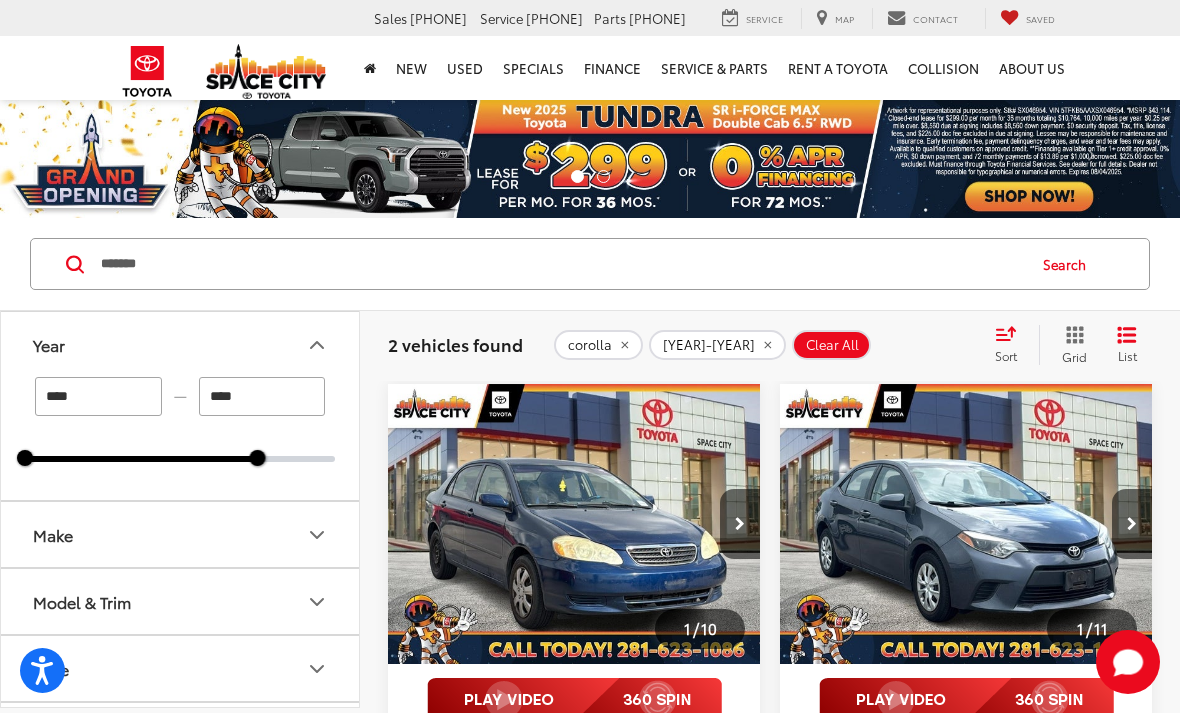click on "Clear All" at bounding box center (832, 345) 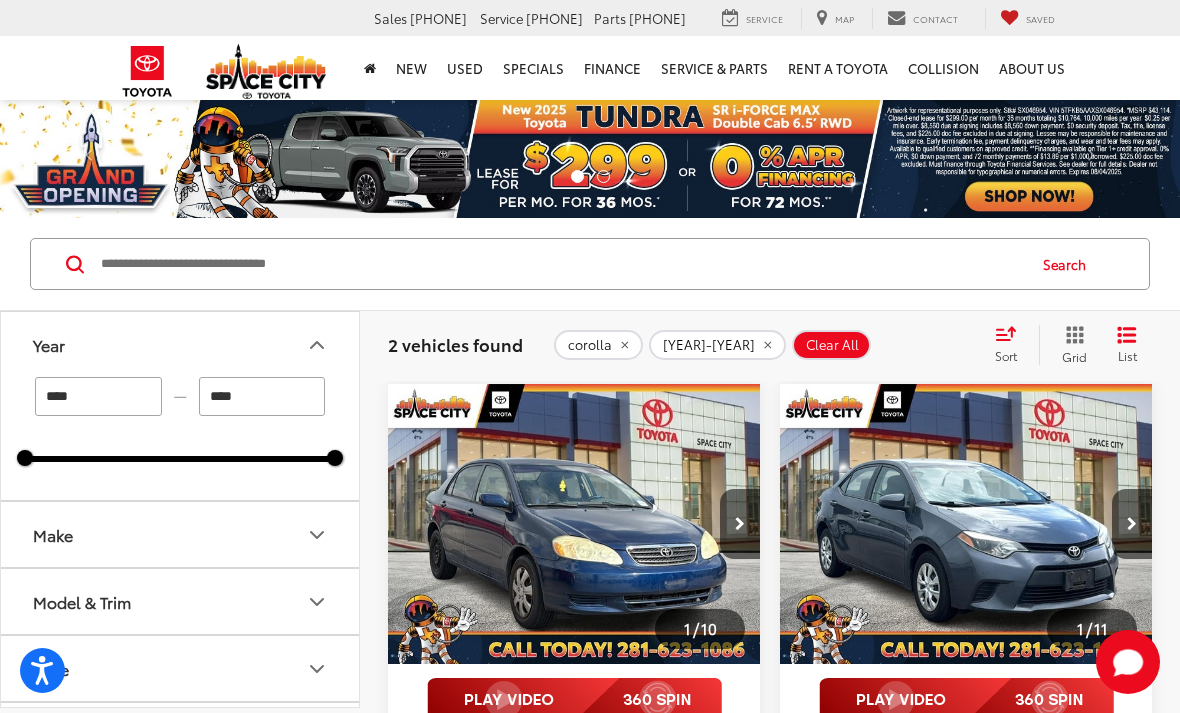 type on "****" 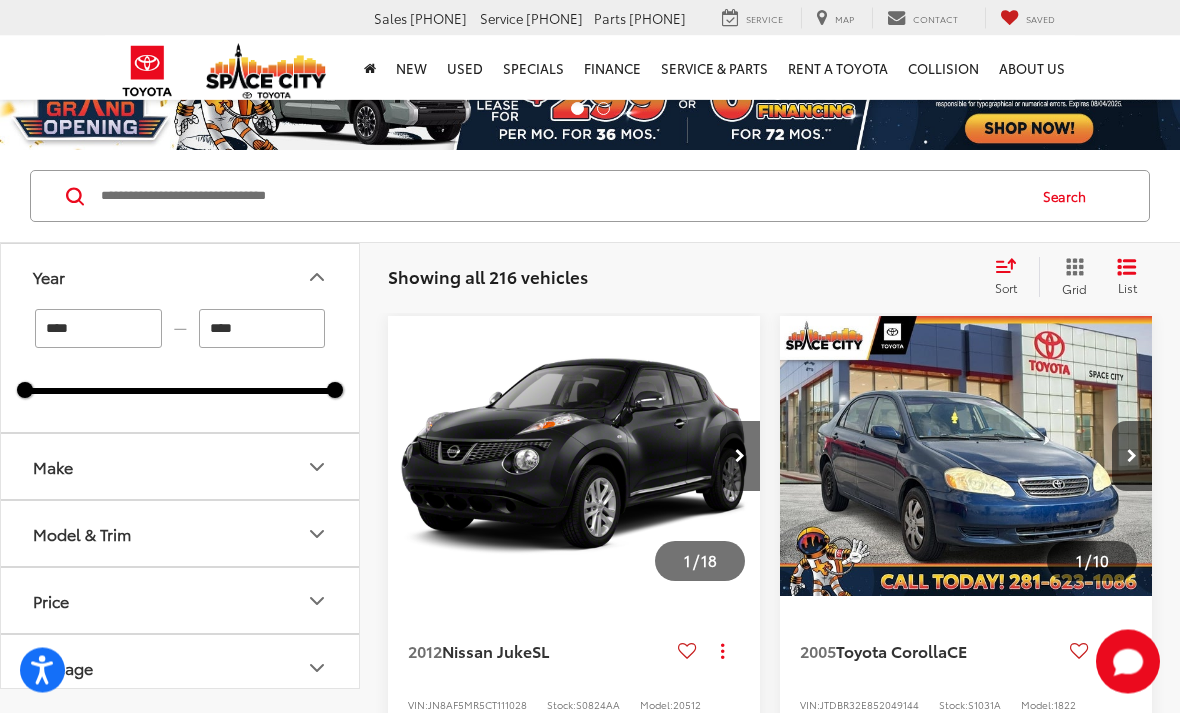 scroll, scrollTop: 91, scrollLeft: 0, axis: vertical 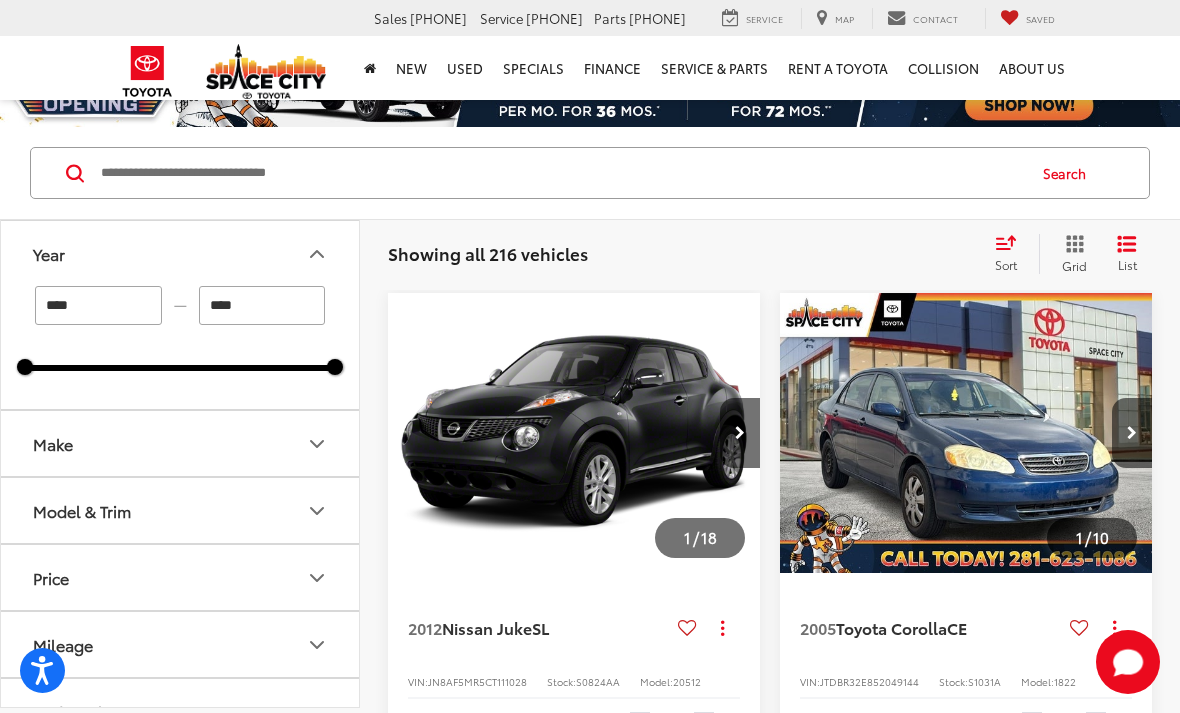 click on "Price" at bounding box center [181, 577] 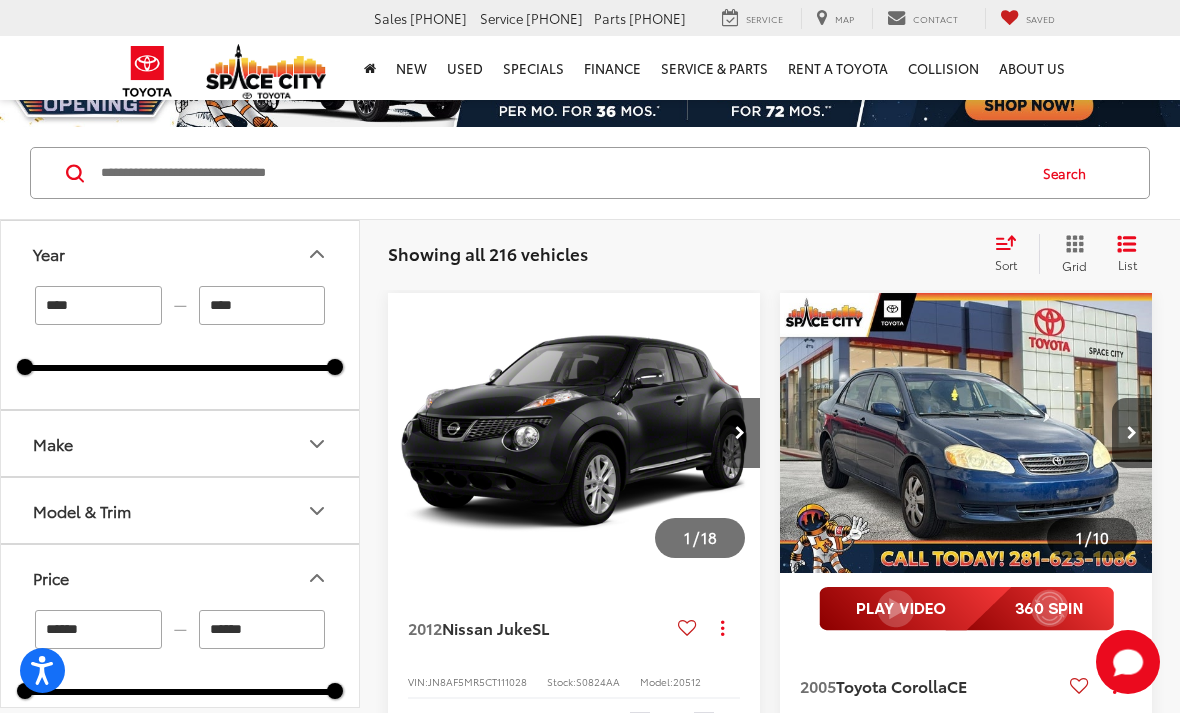 click on "******" at bounding box center [98, 629] 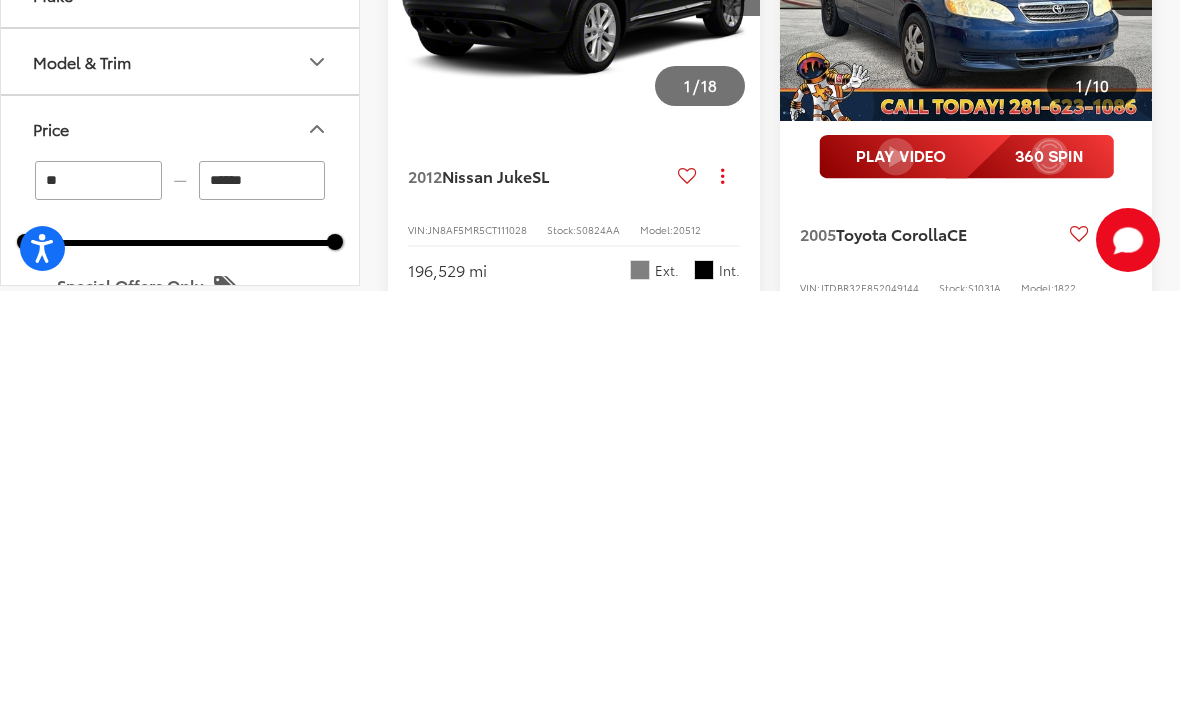 type on "*" 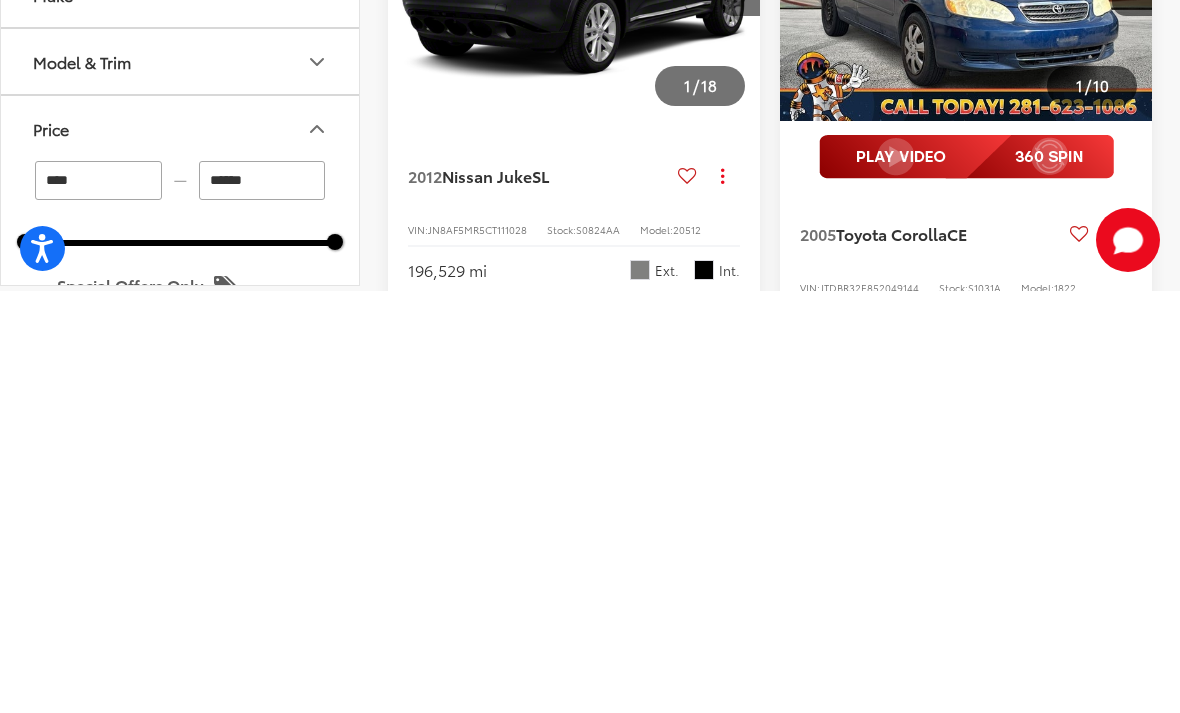 click on "******" at bounding box center (262, 602) 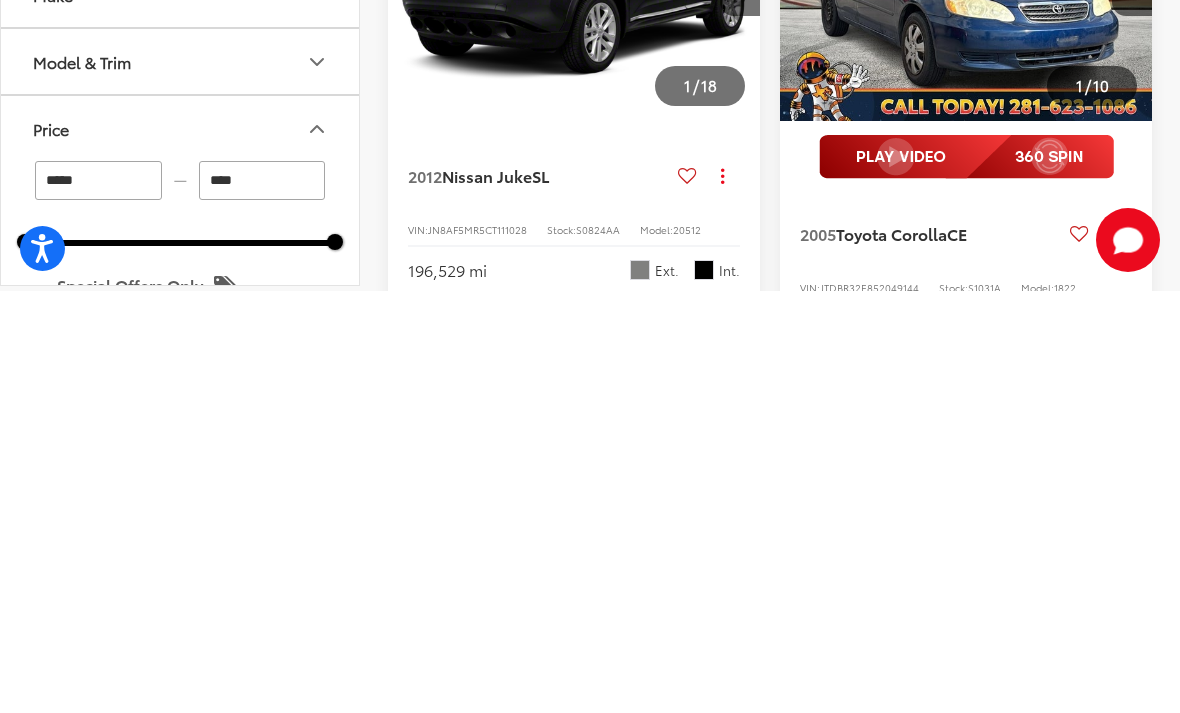 type on "***" 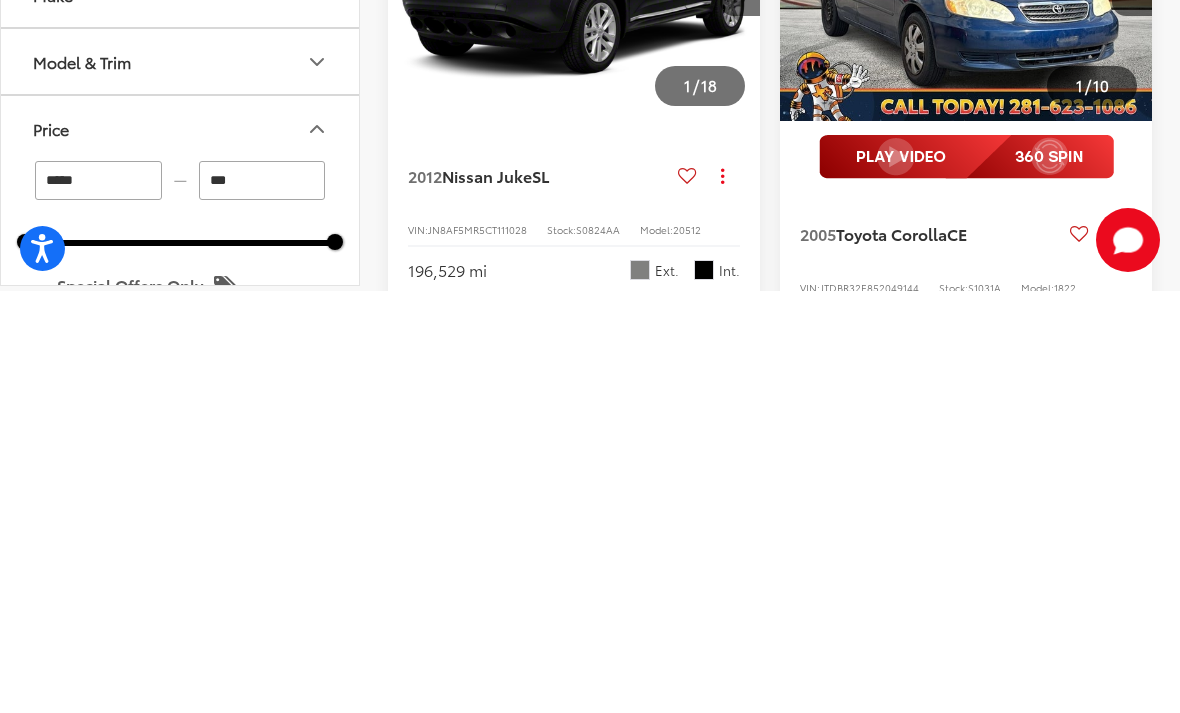 type on "****" 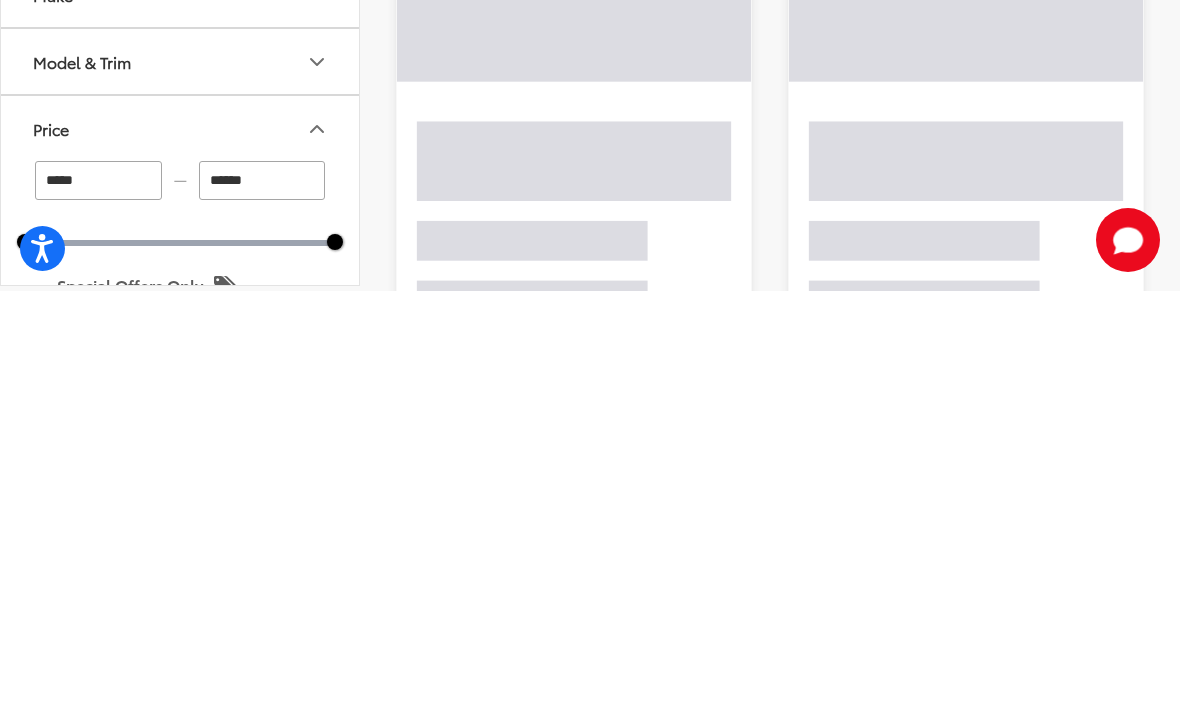 scroll, scrollTop: 546, scrollLeft: 0, axis: vertical 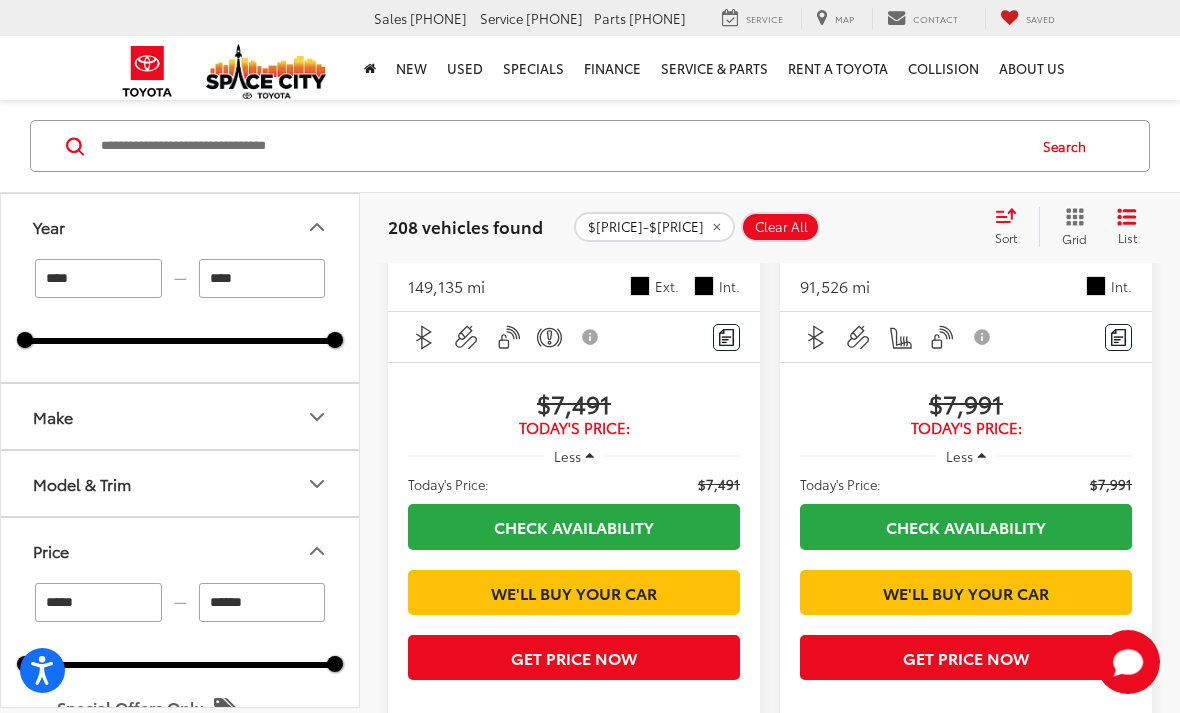 click on "******" at bounding box center [262, 602] 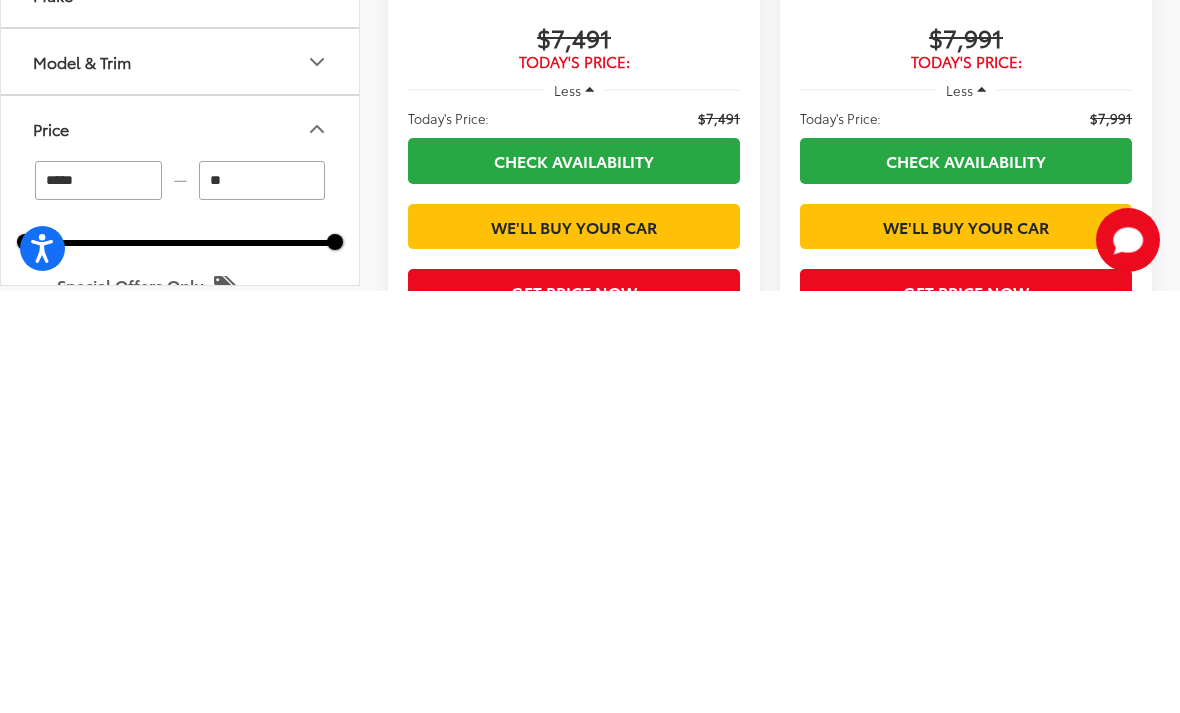 type on "*" 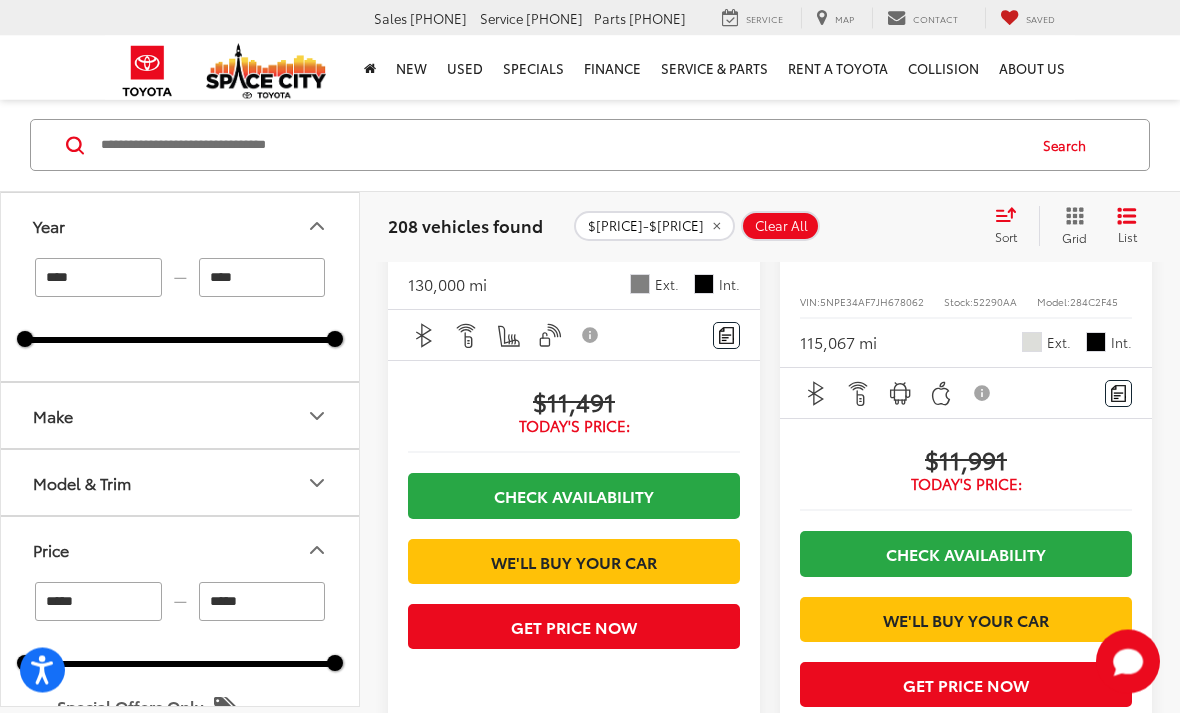 scroll, scrollTop: 4868, scrollLeft: 0, axis: vertical 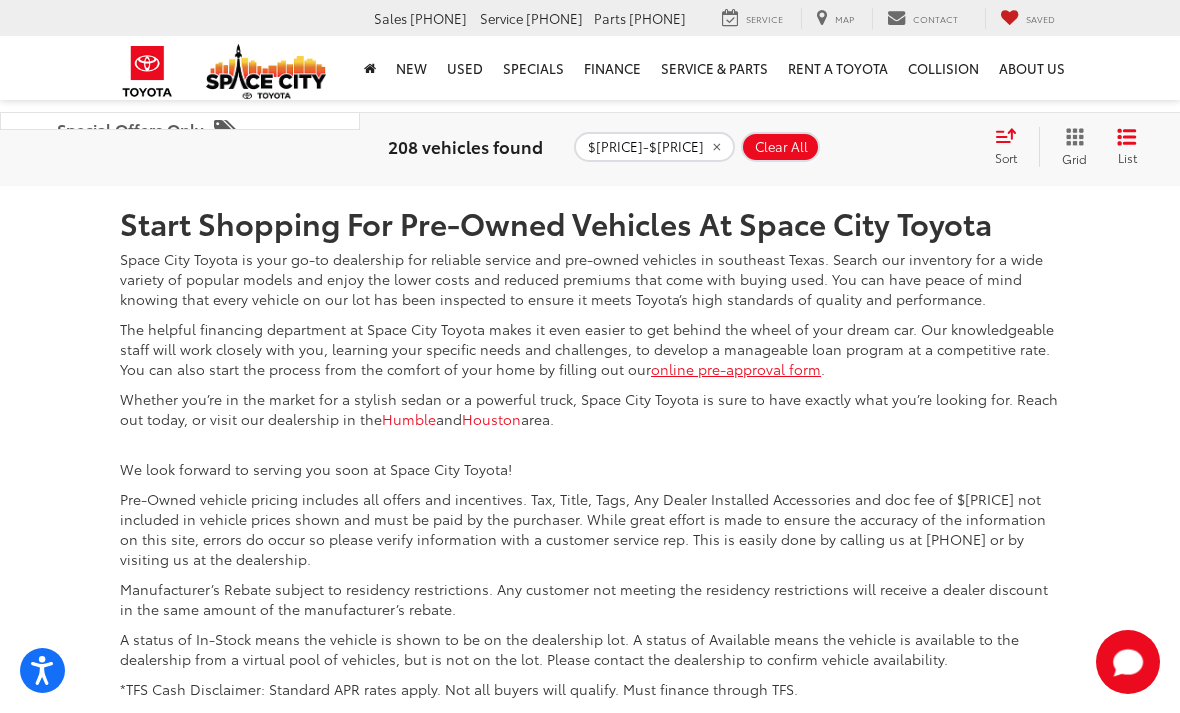 click on "2" at bounding box center [870, 37] 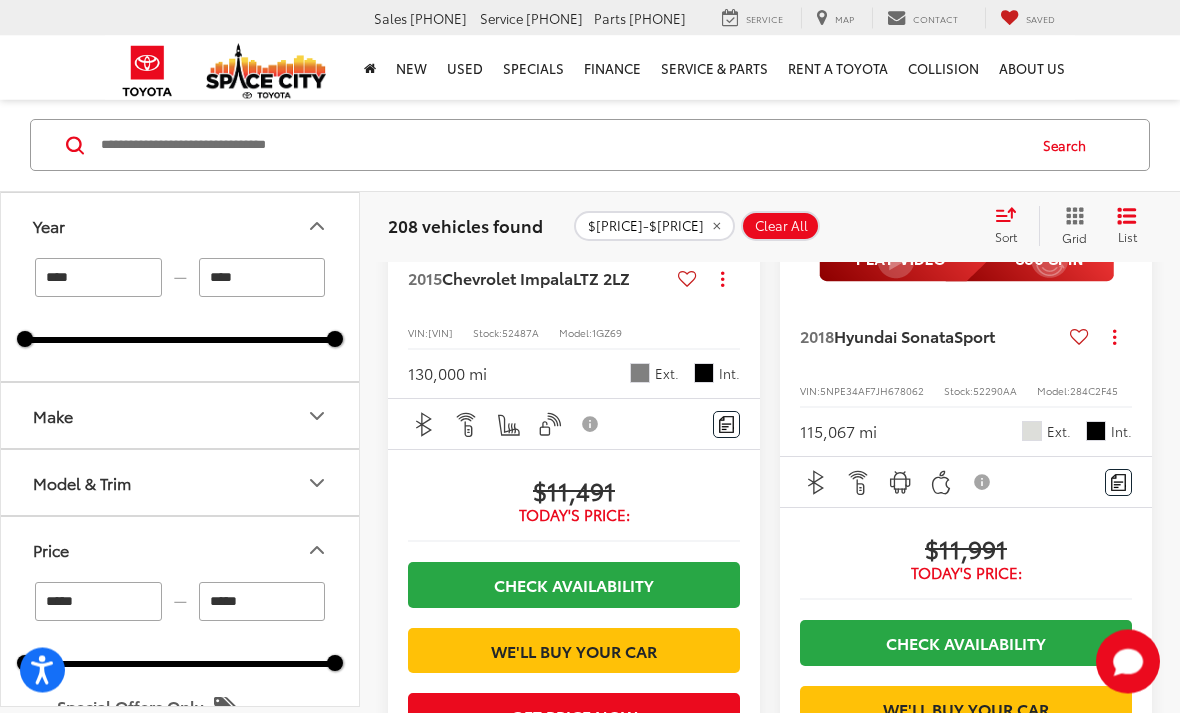 type on "******" 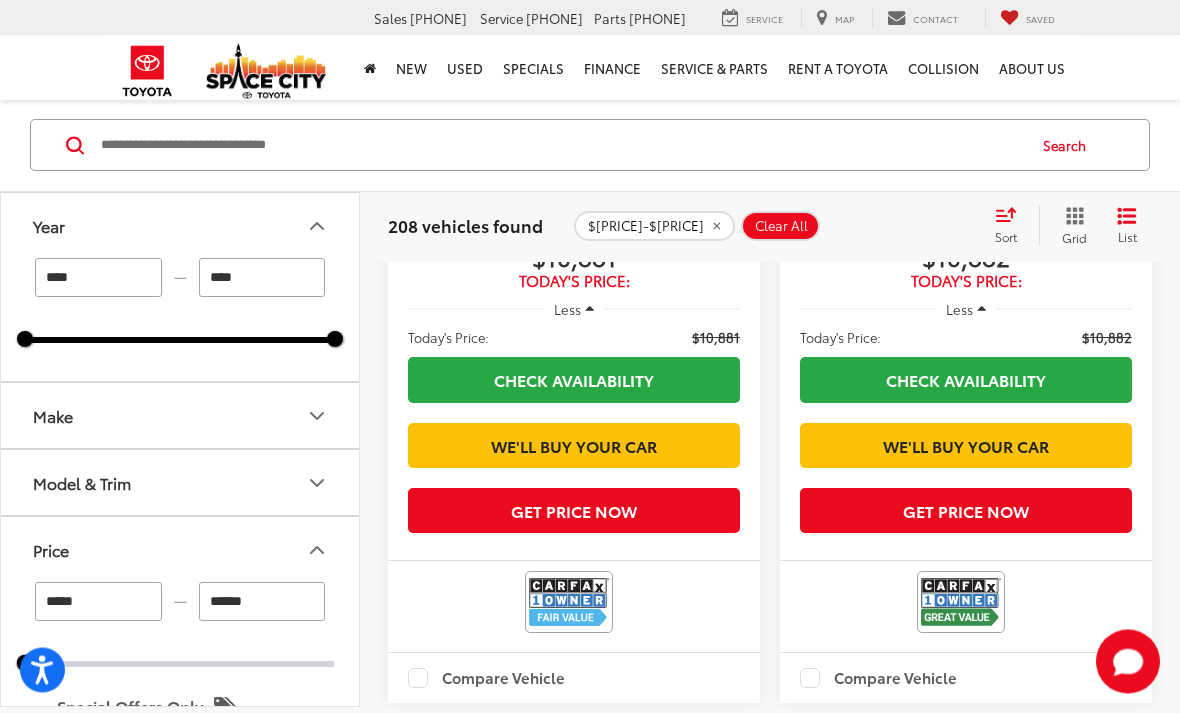 scroll, scrollTop: 118, scrollLeft: 0, axis: vertical 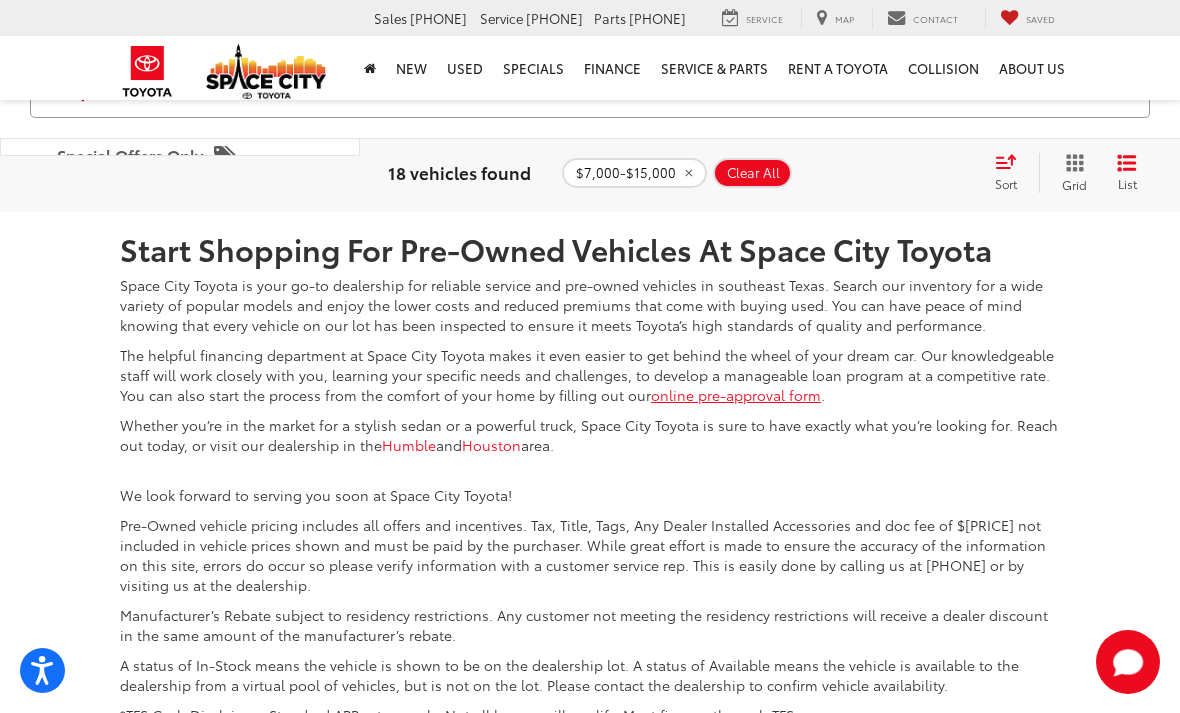 click on "2" at bounding box center [960, 63] 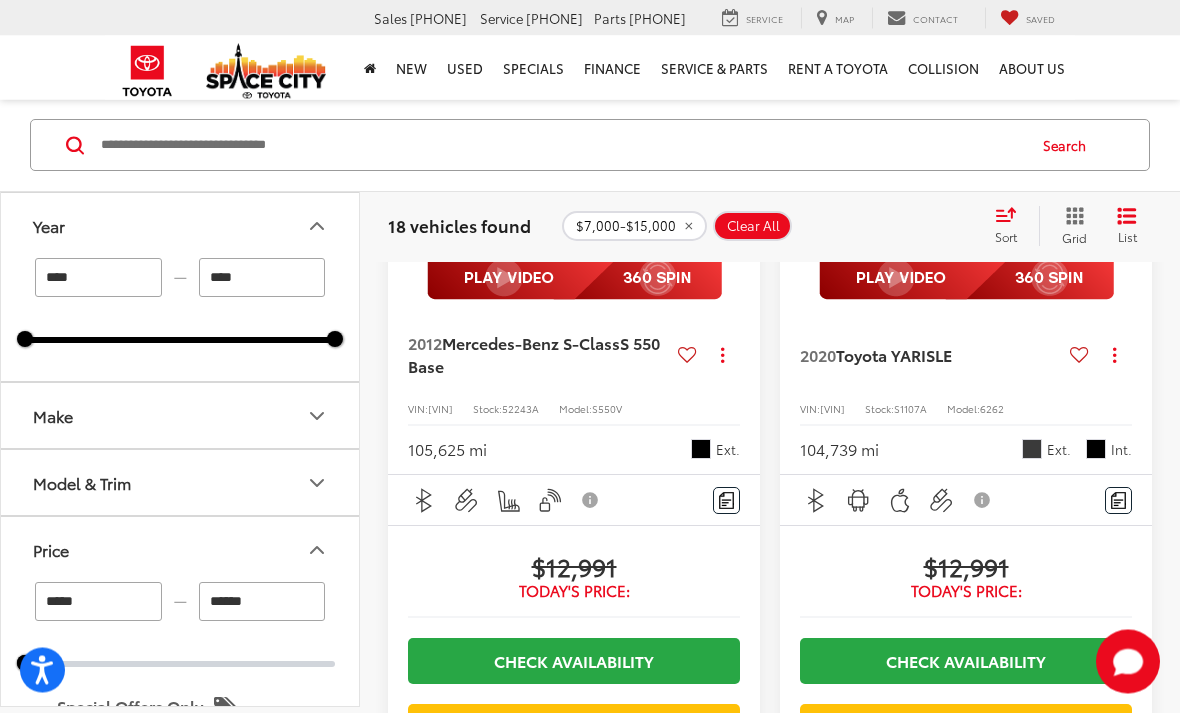 scroll, scrollTop: 609, scrollLeft: 0, axis: vertical 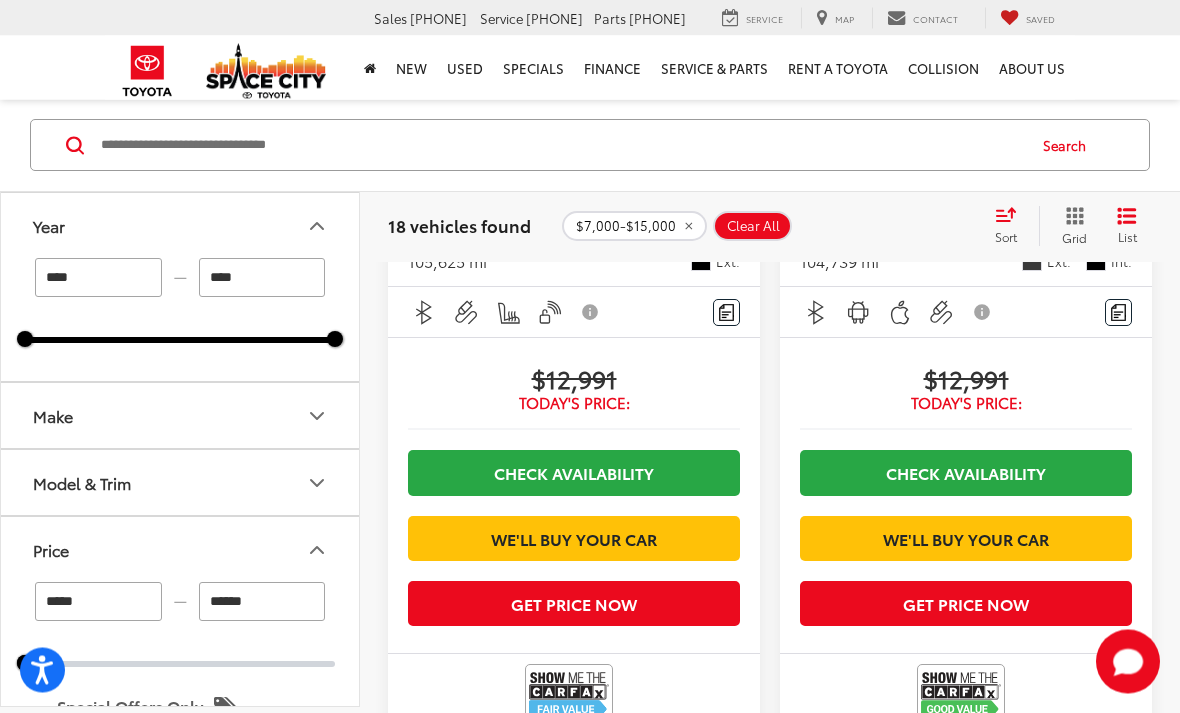 click on "****" at bounding box center (262, 278) 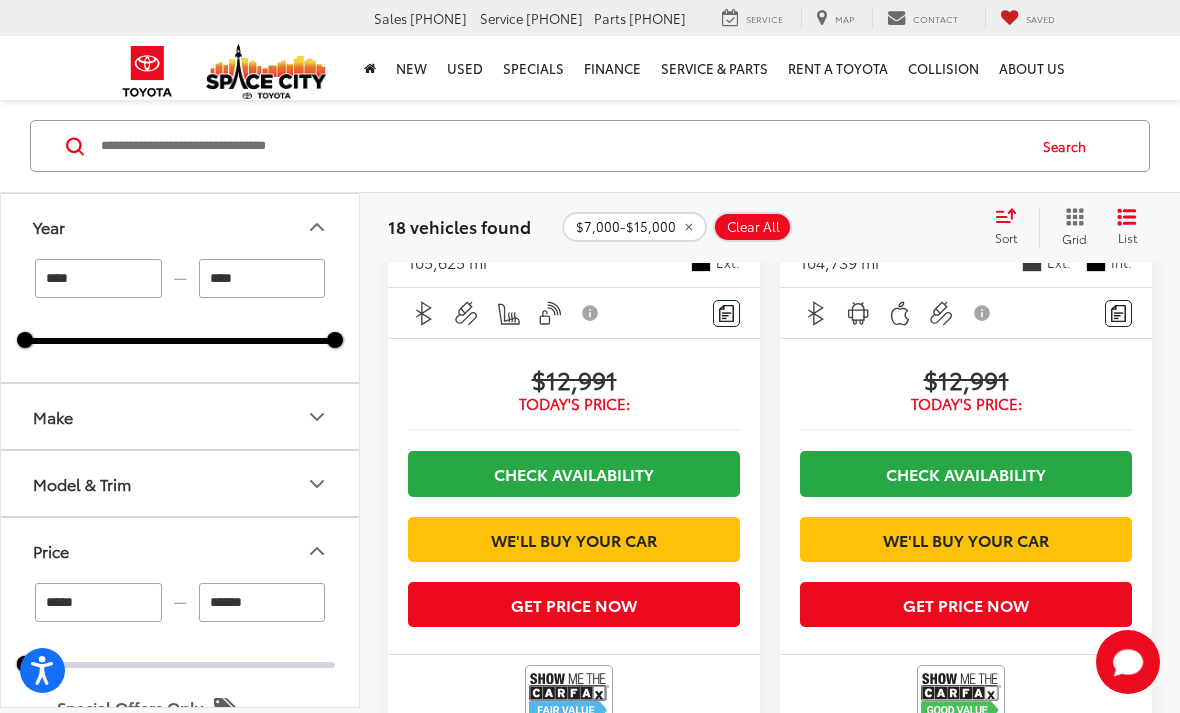 scroll, scrollTop: 610, scrollLeft: 0, axis: vertical 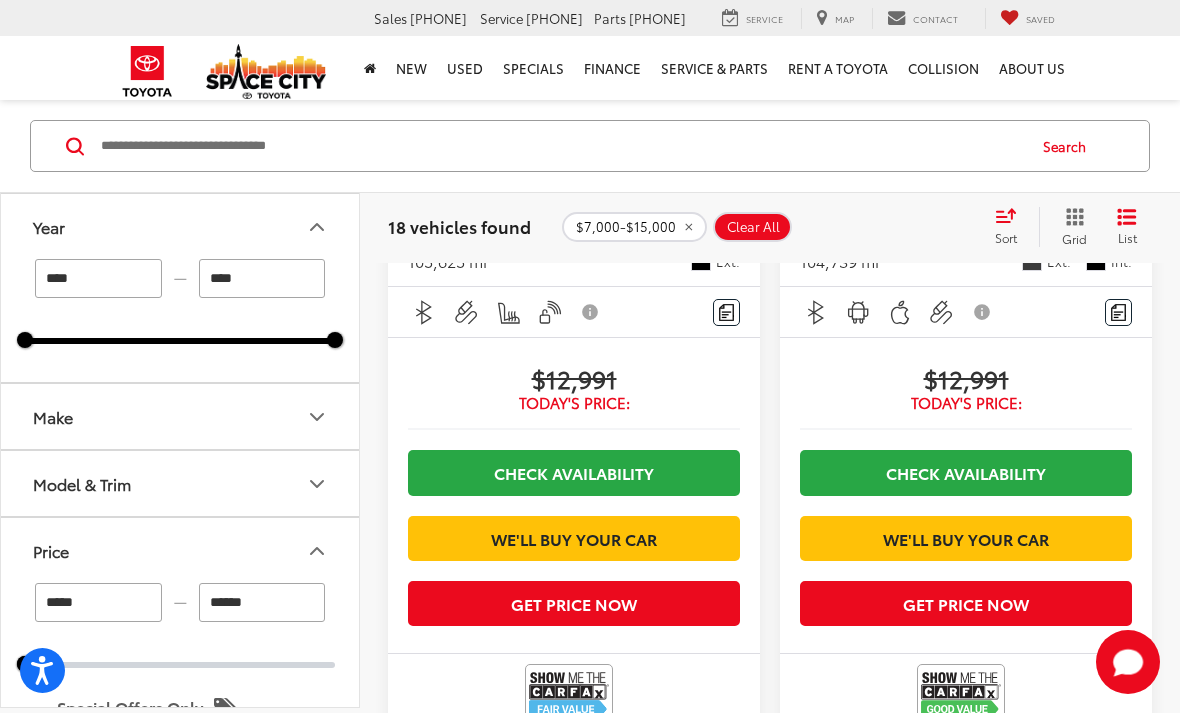 click on "****" at bounding box center [262, 278] 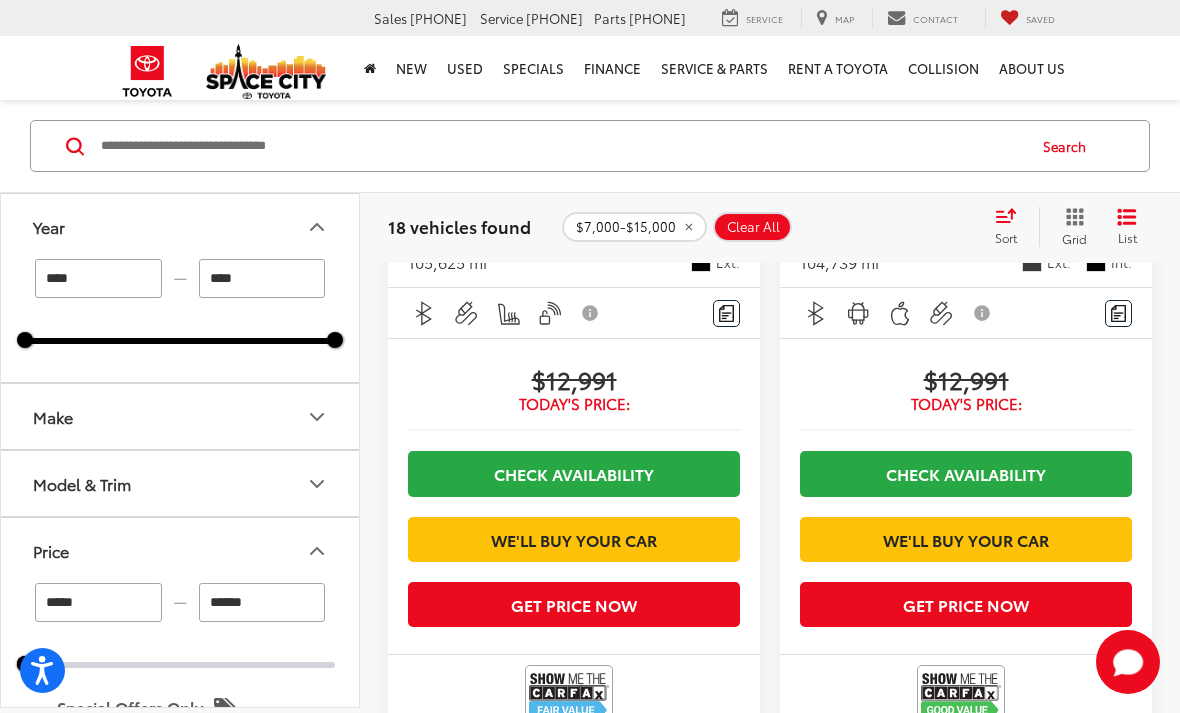 type on "****" 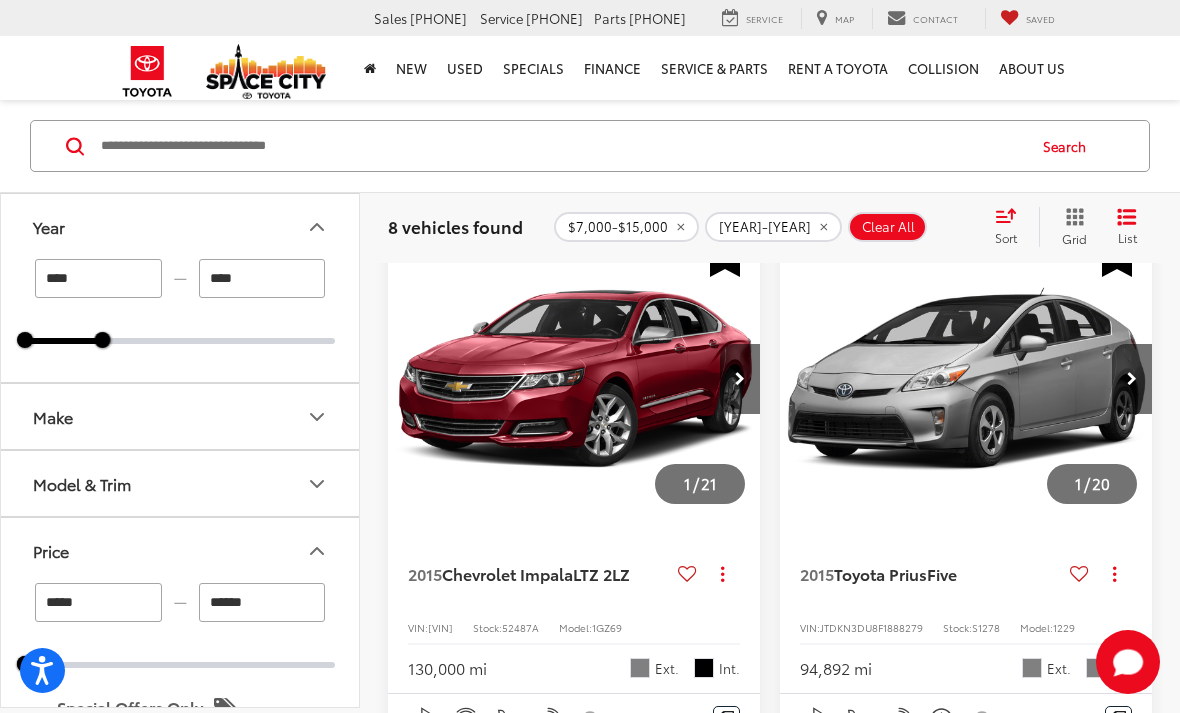 scroll, scrollTop: 2275, scrollLeft: 0, axis: vertical 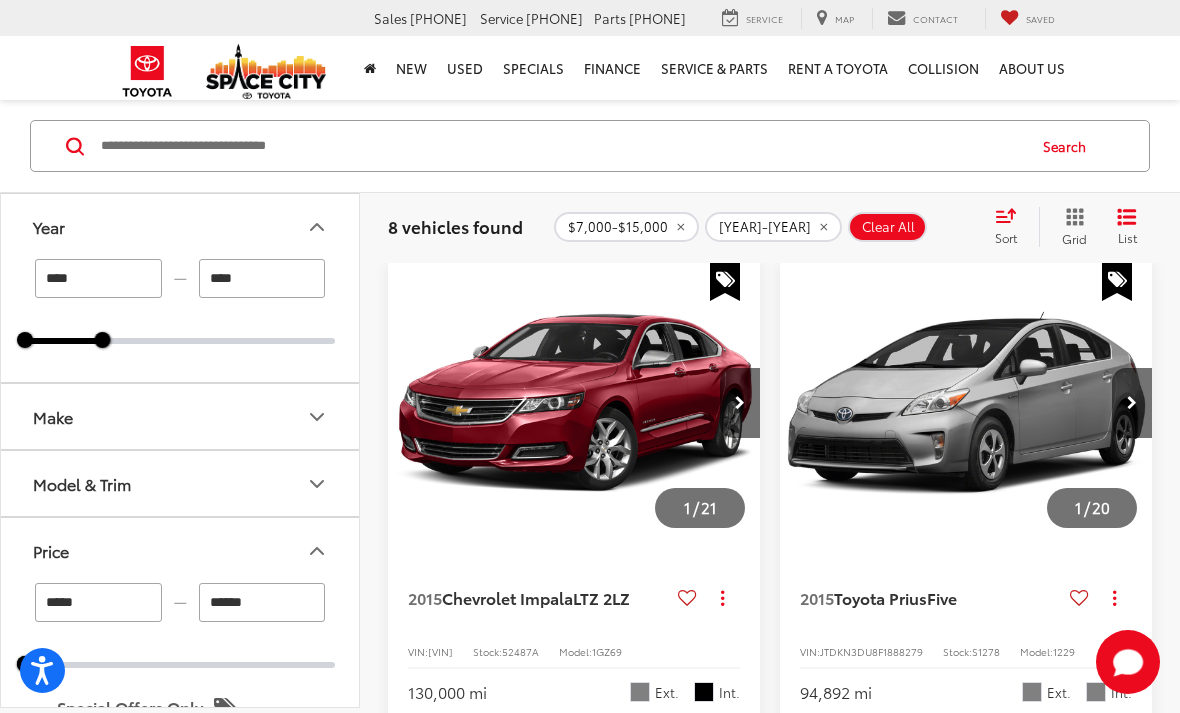 click on "$7,000-$15,000" 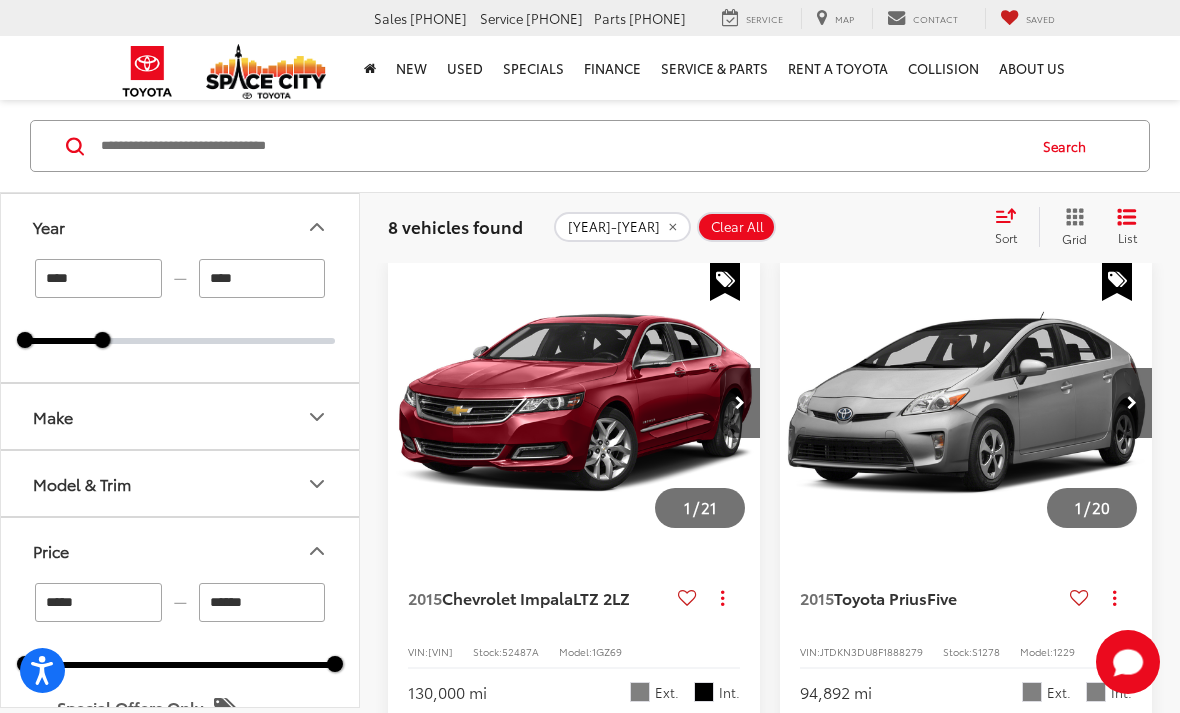 type on "******" 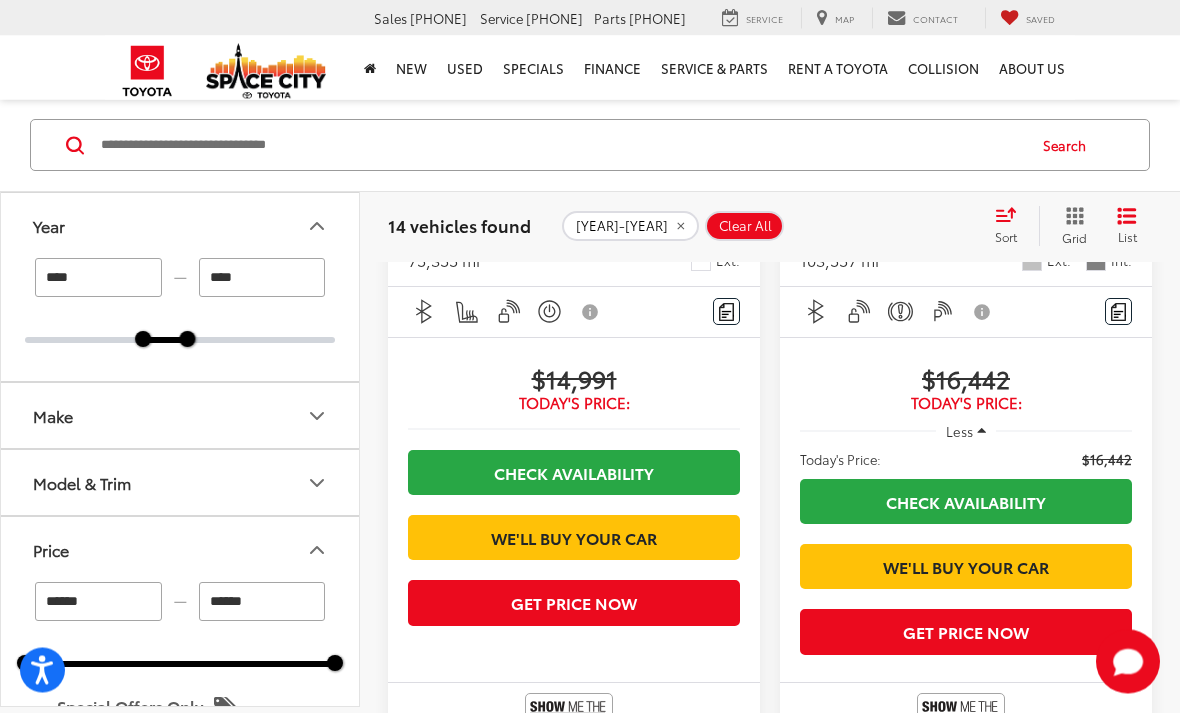 scroll, scrollTop: 5981, scrollLeft: 0, axis: vertical 